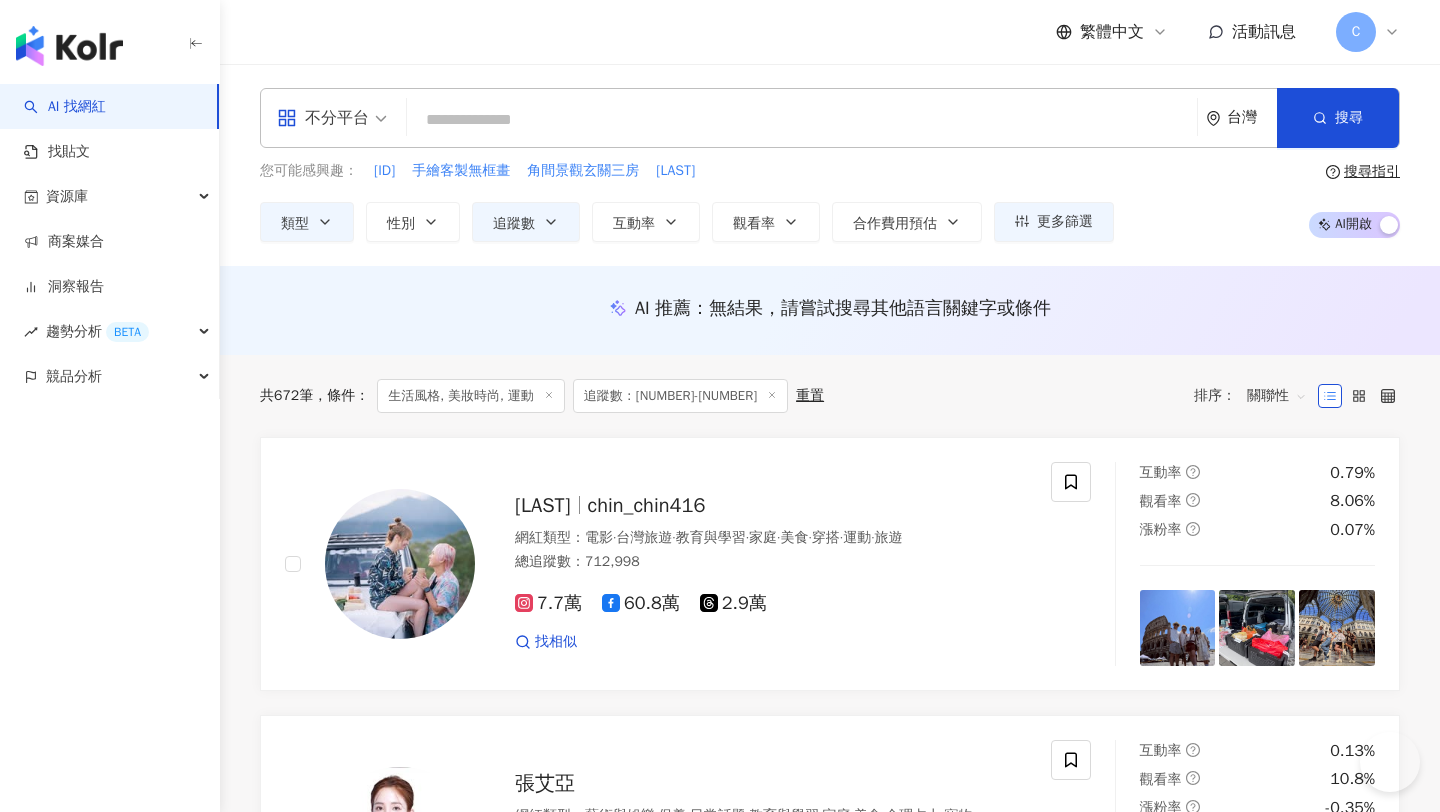 scroll, scrollTop: 0, scrollLeft: 0, axis: both 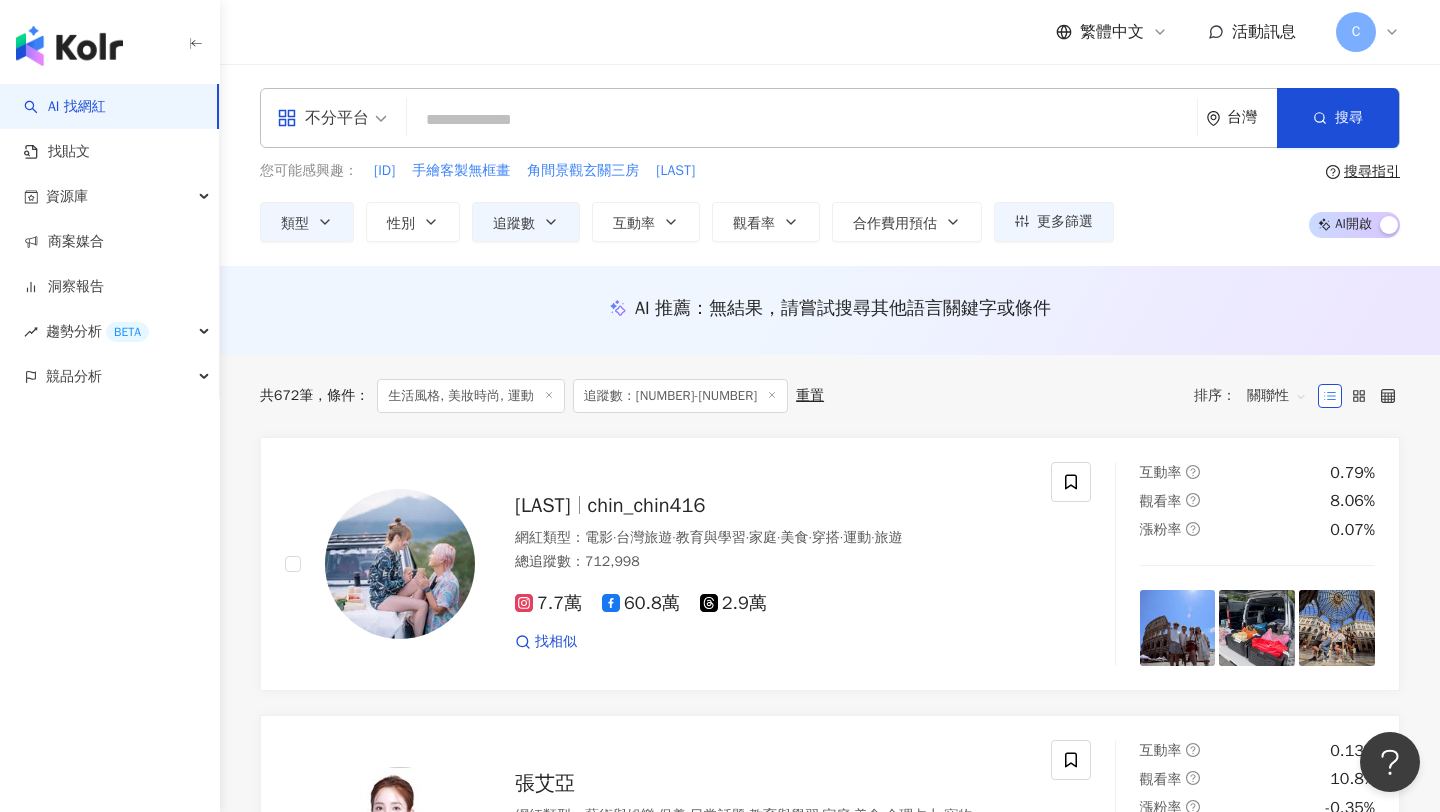 type on "***" 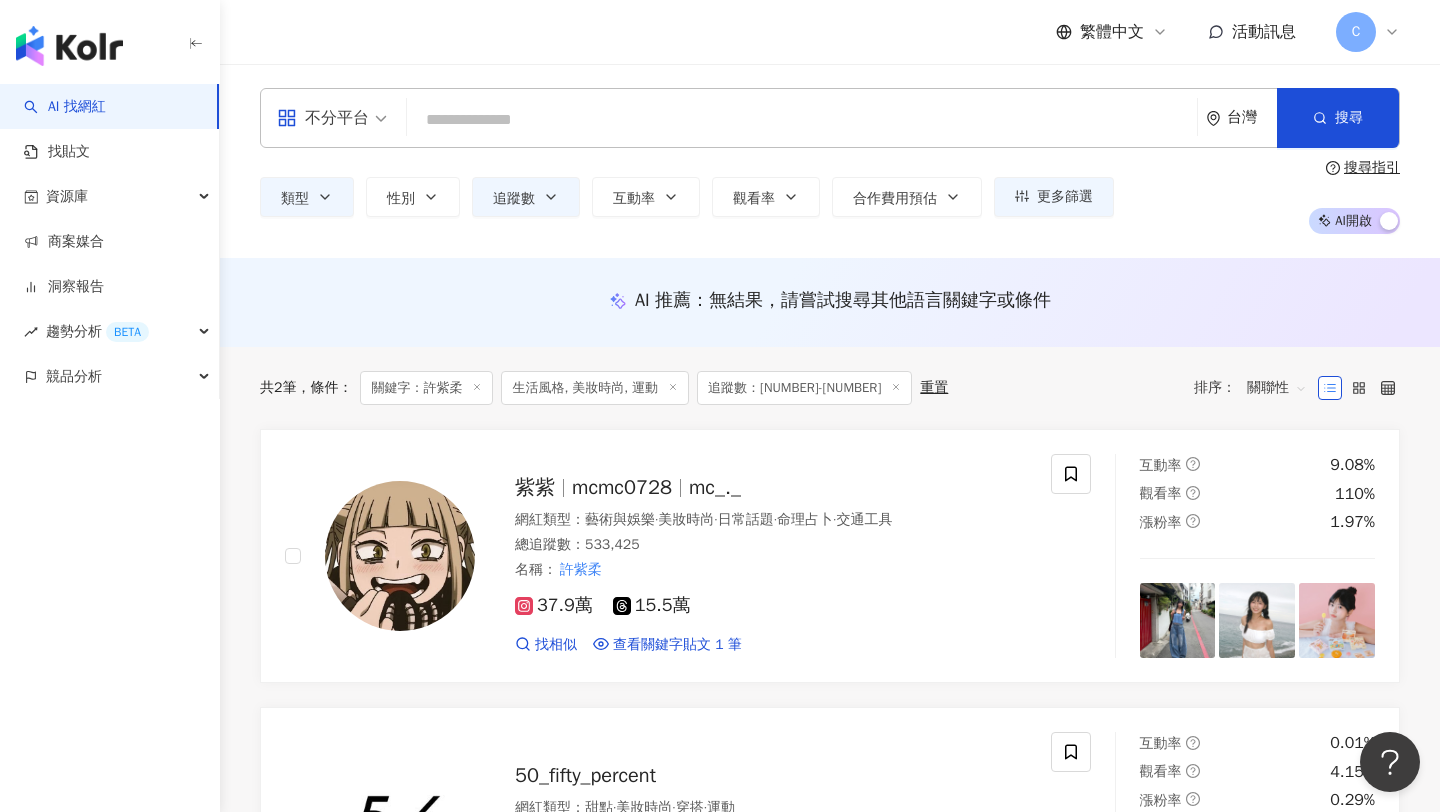 click at bounding box center (802, 120) 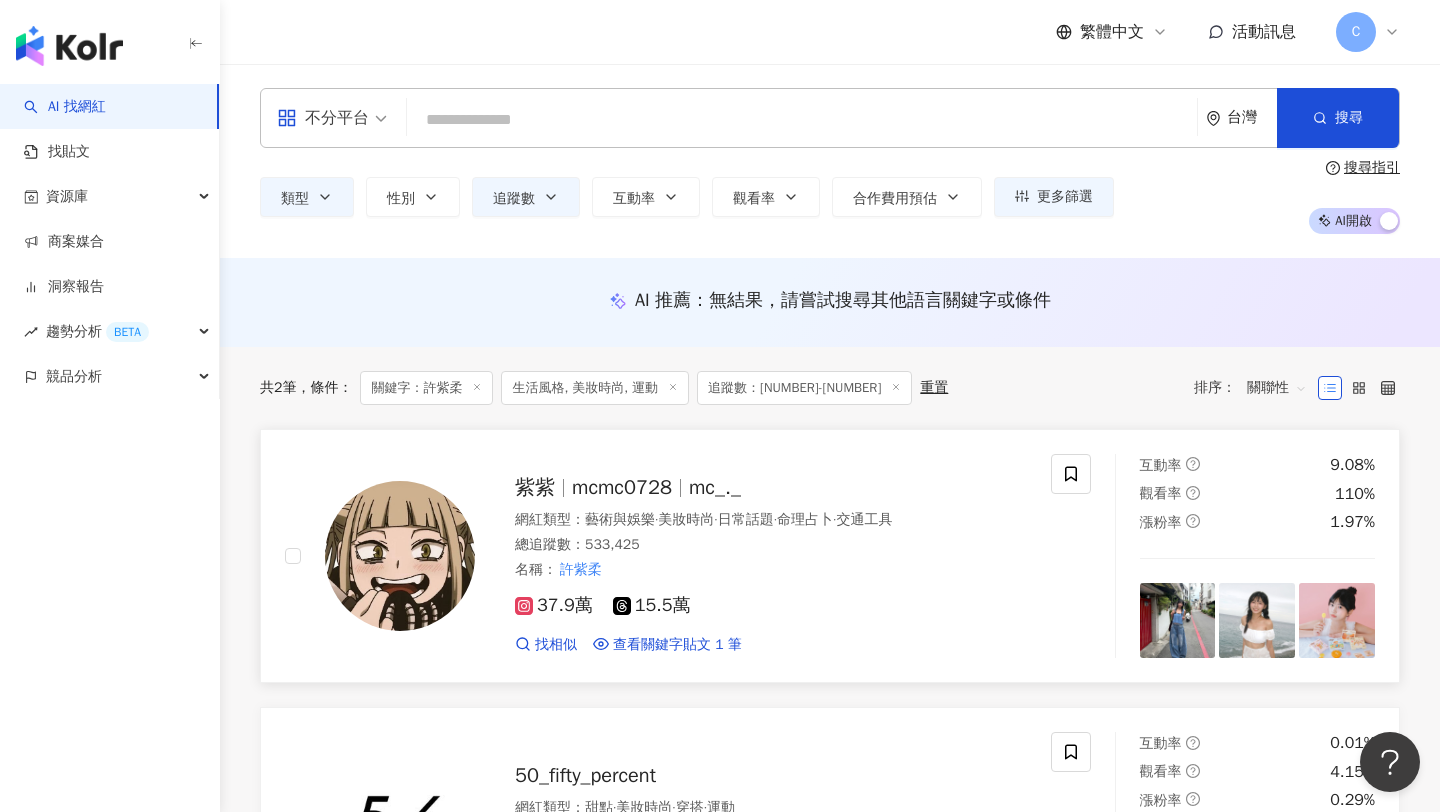 click at bounding box center (400, 556) 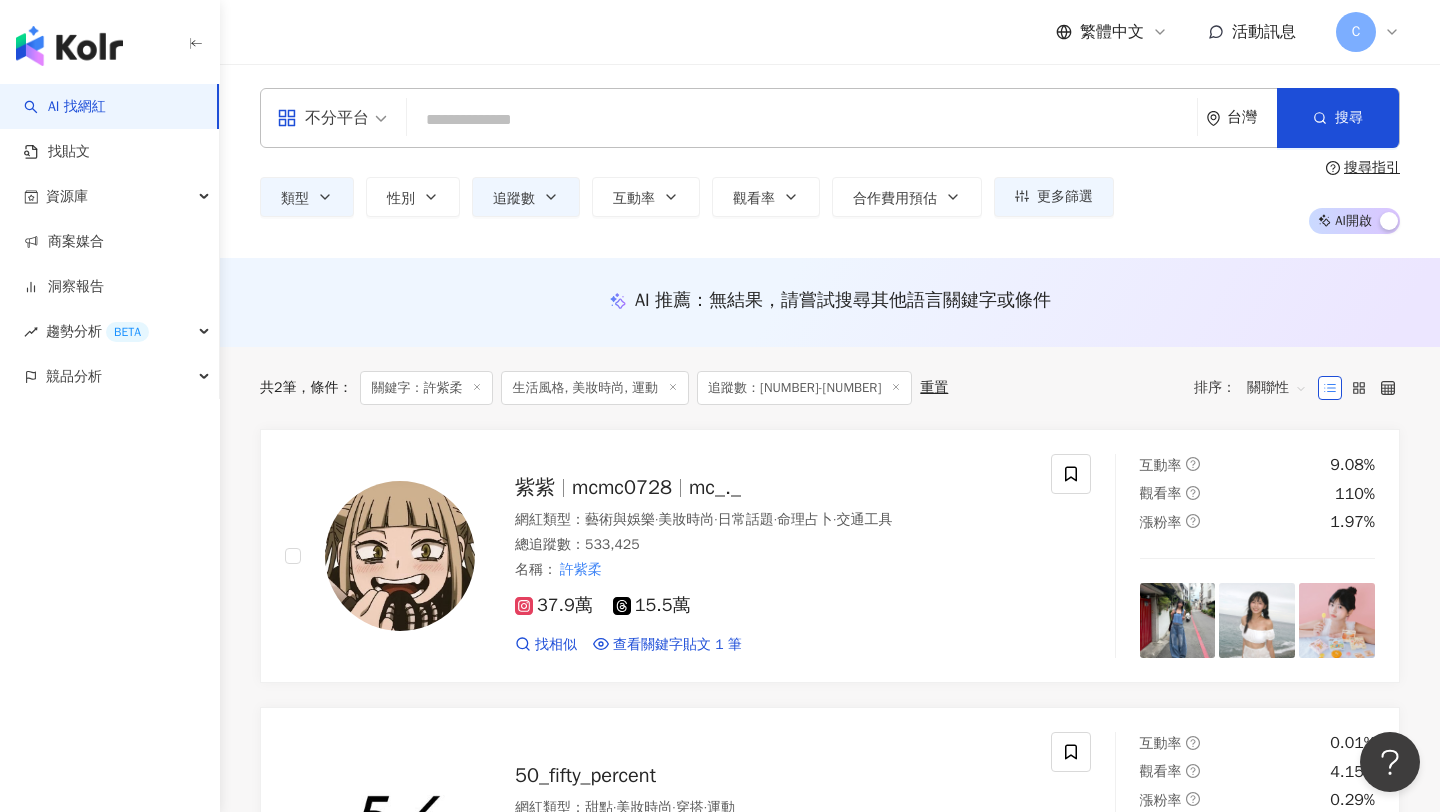 click at bounding box center (802, 120) 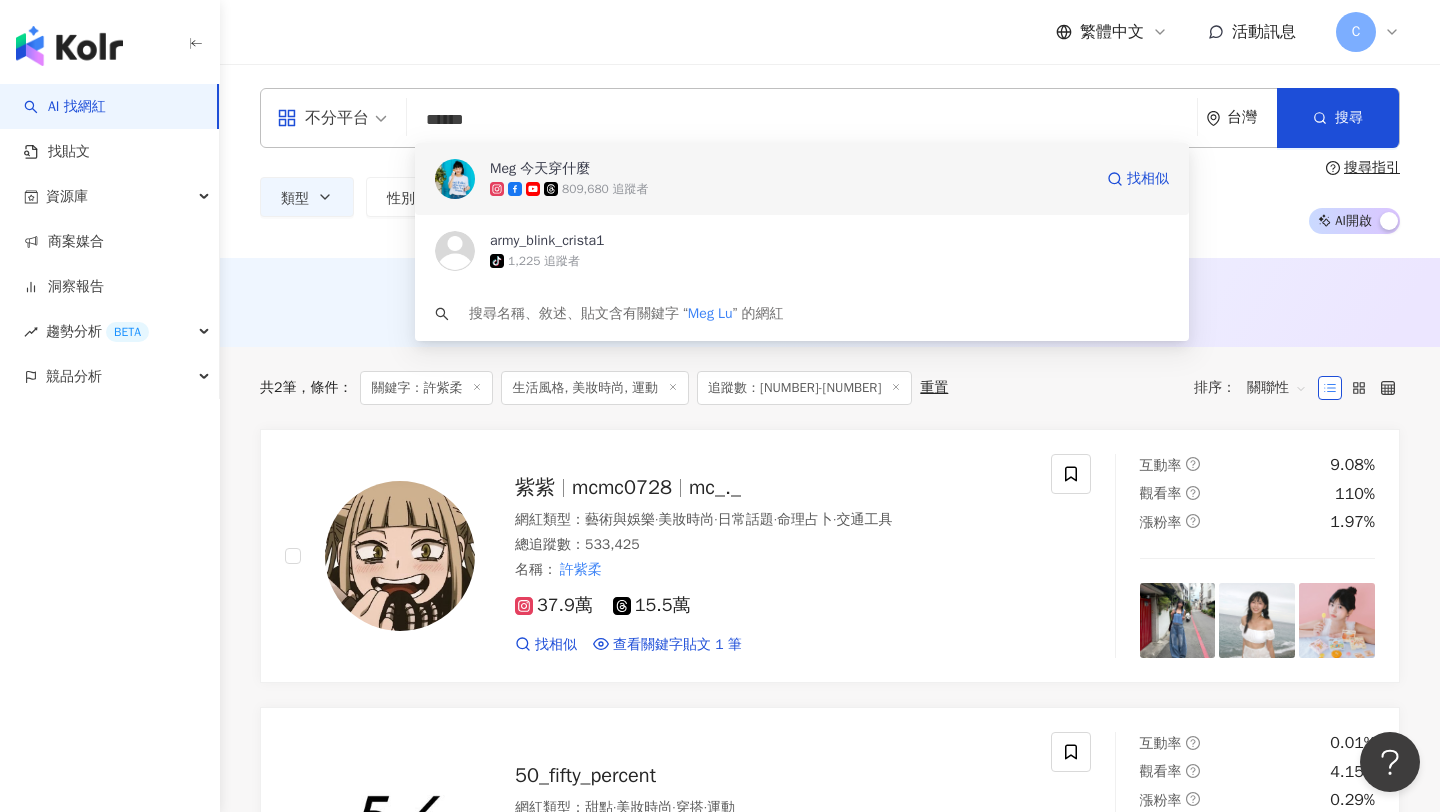 click on "809,680   追蹤者" at bounding box center [605, 189] 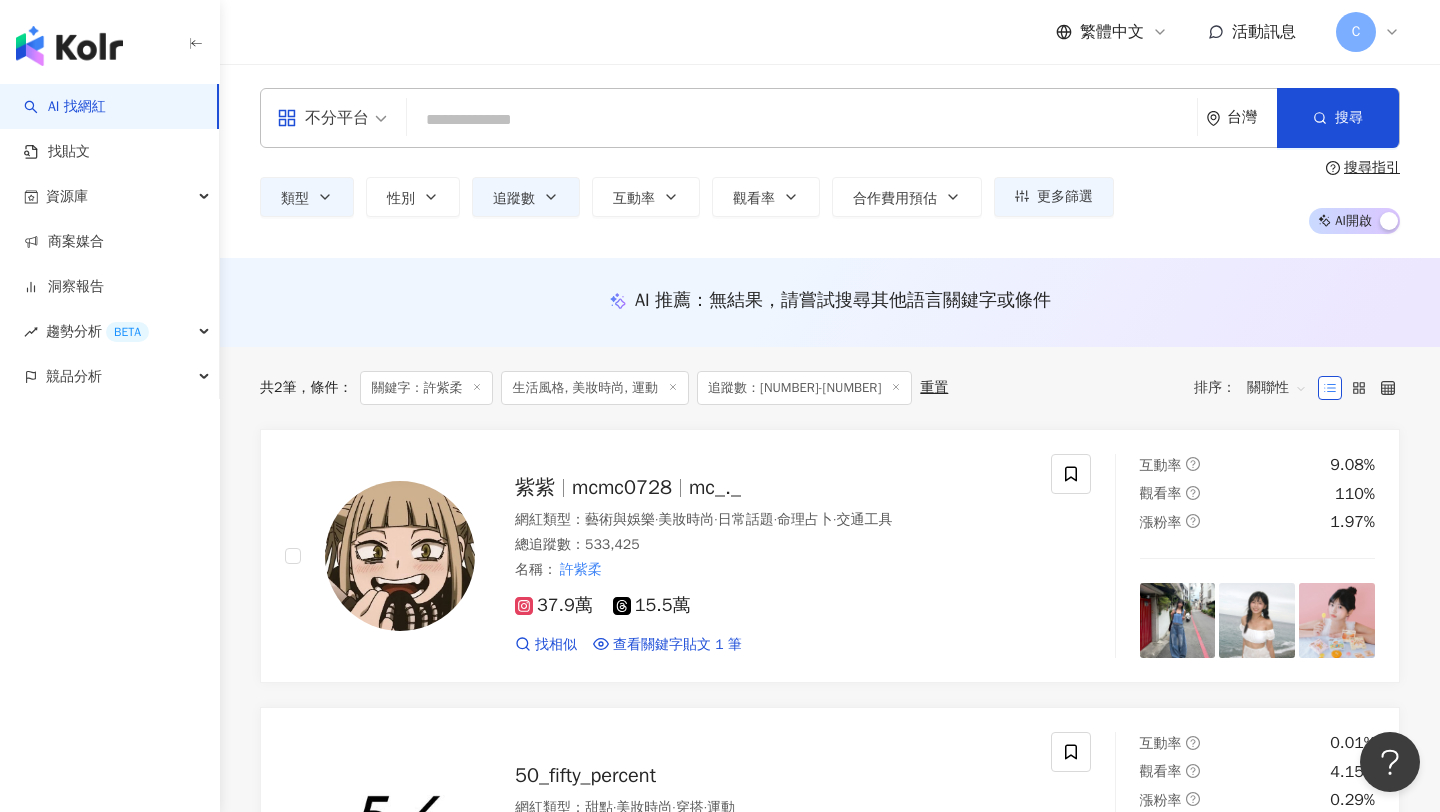 click at bounding box center (802, 120) 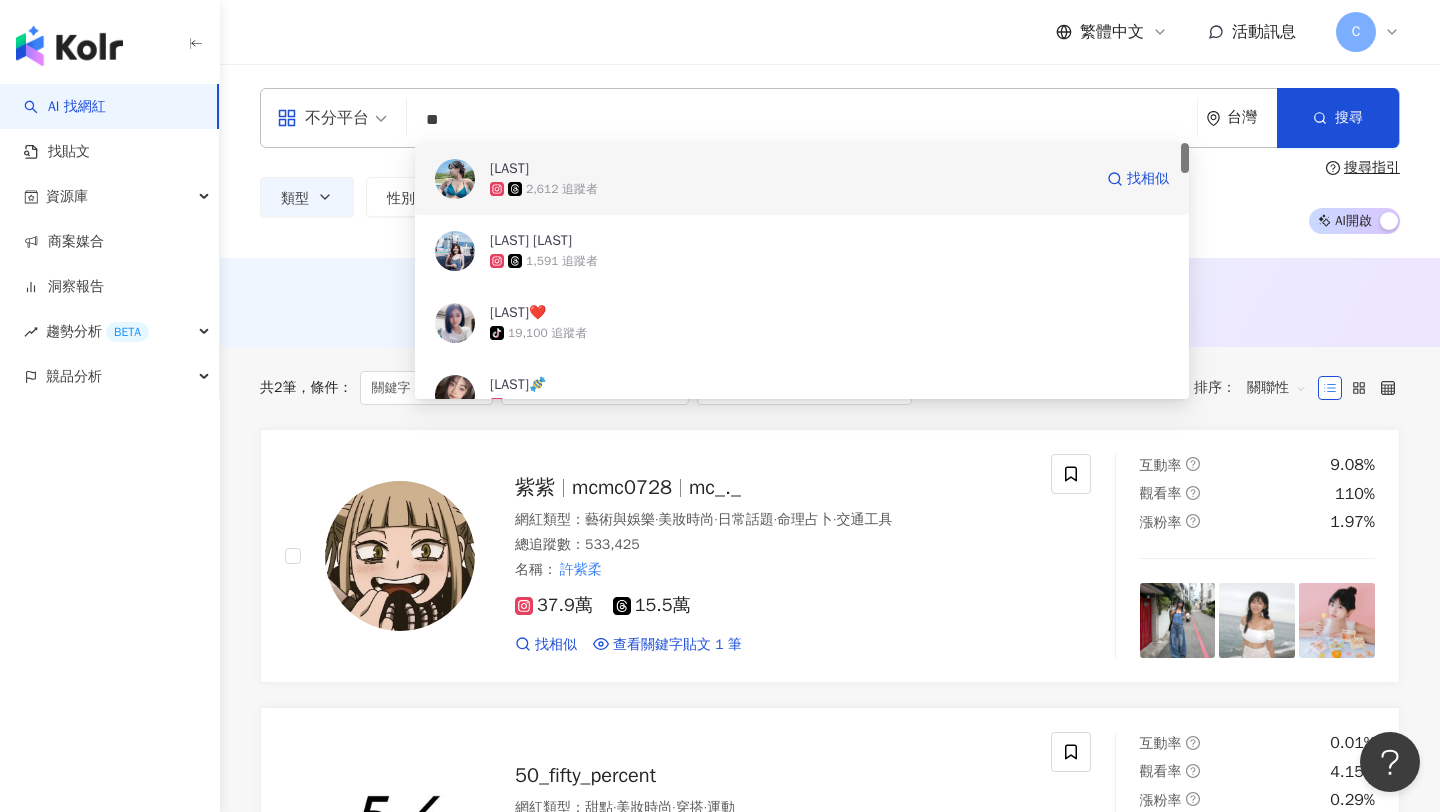 type on "*" 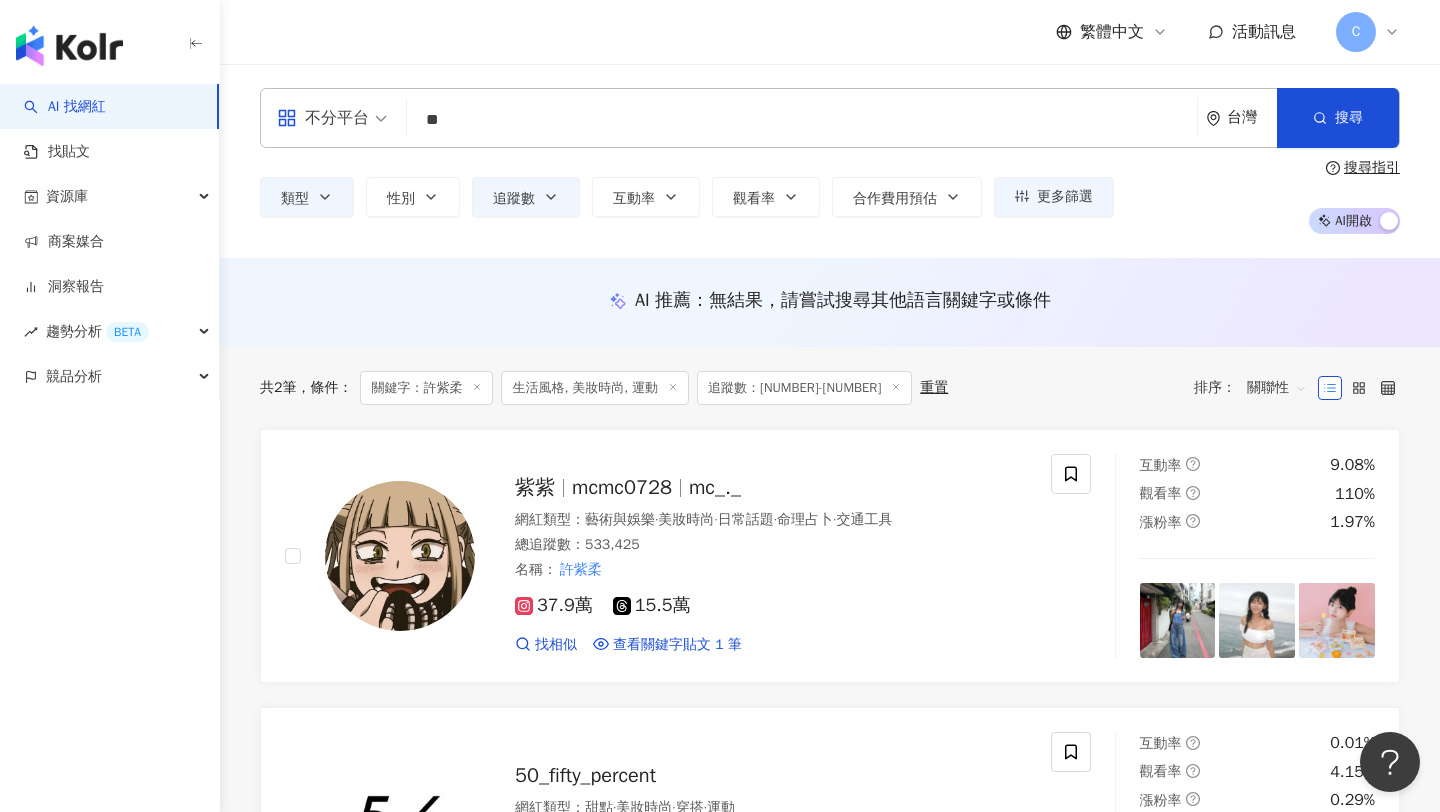 click on "**" at bounding box center [802, 120] 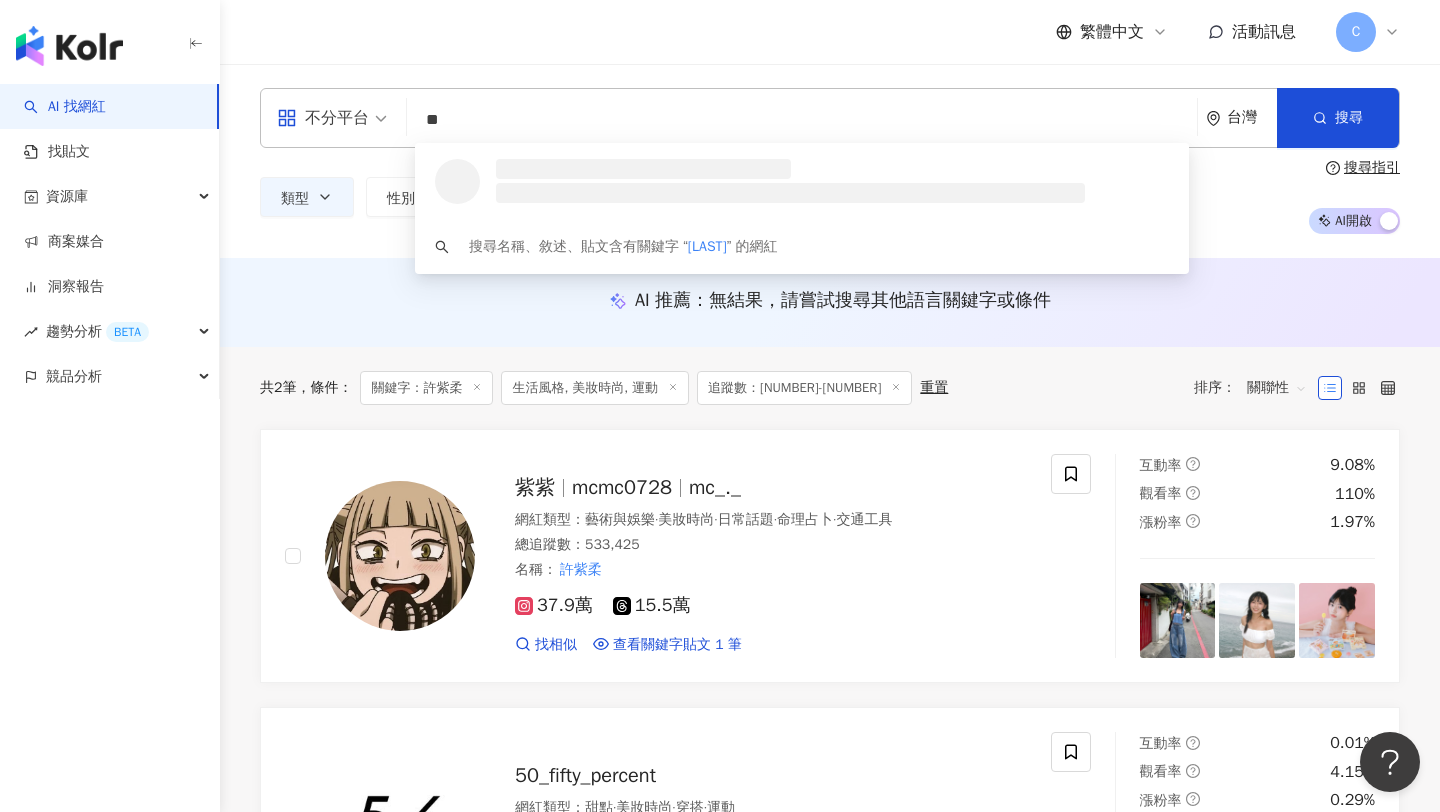 drag, startPoint x: 523, startPoint y: 124, endPoint x: 413, endPoint y: 119, distance: 110.11358 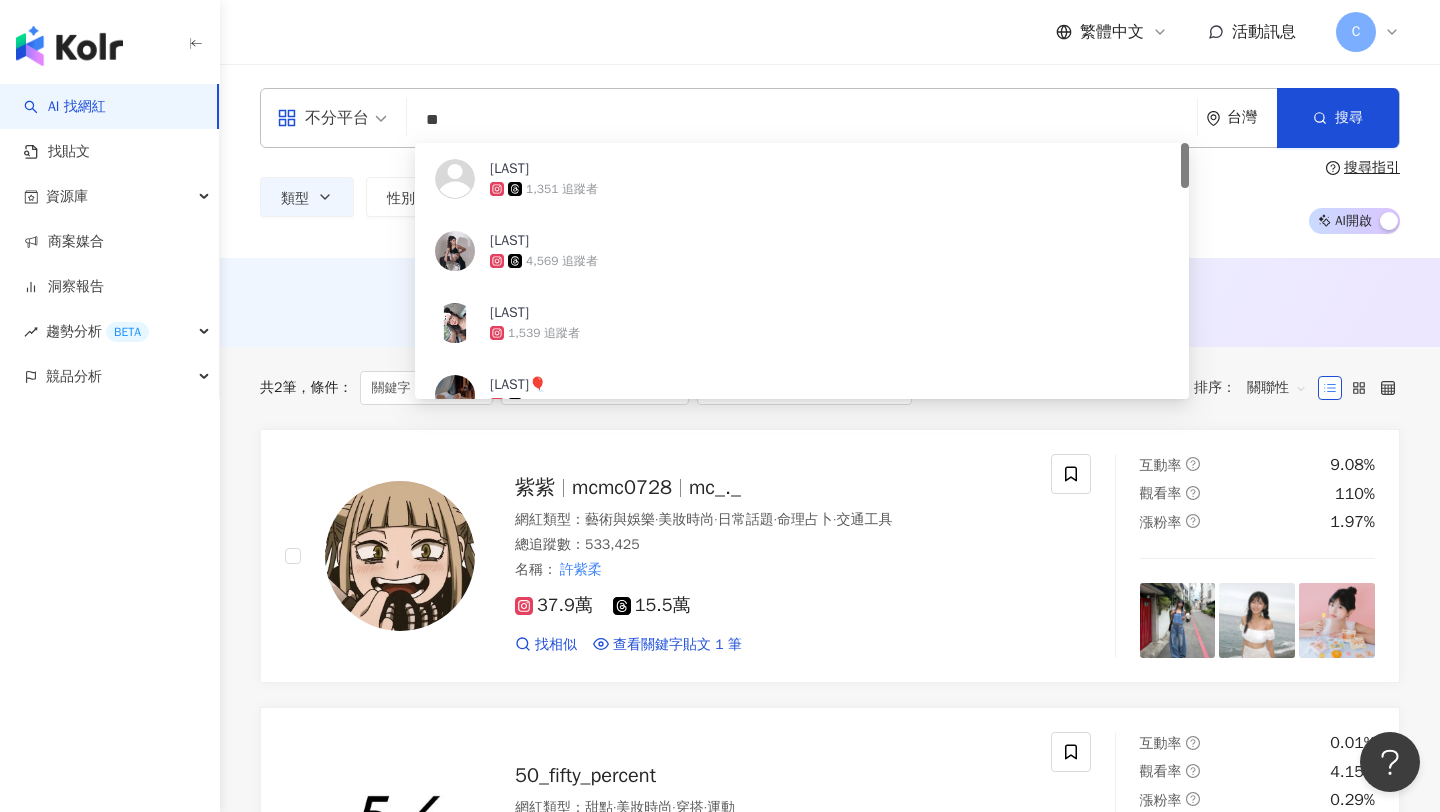 type on "**" 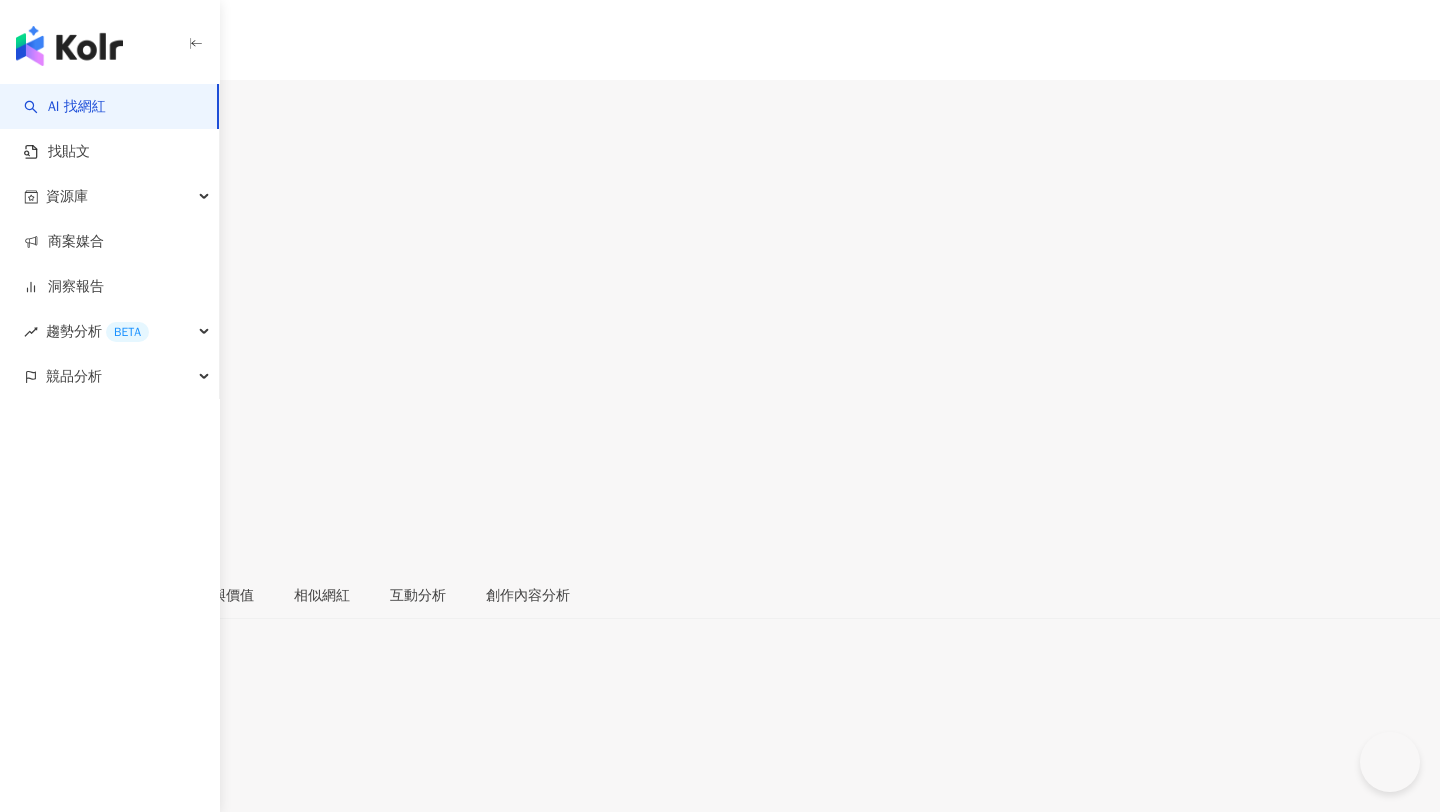 scroll, scrollTop: 0, scrollLeft: 0, axis: both 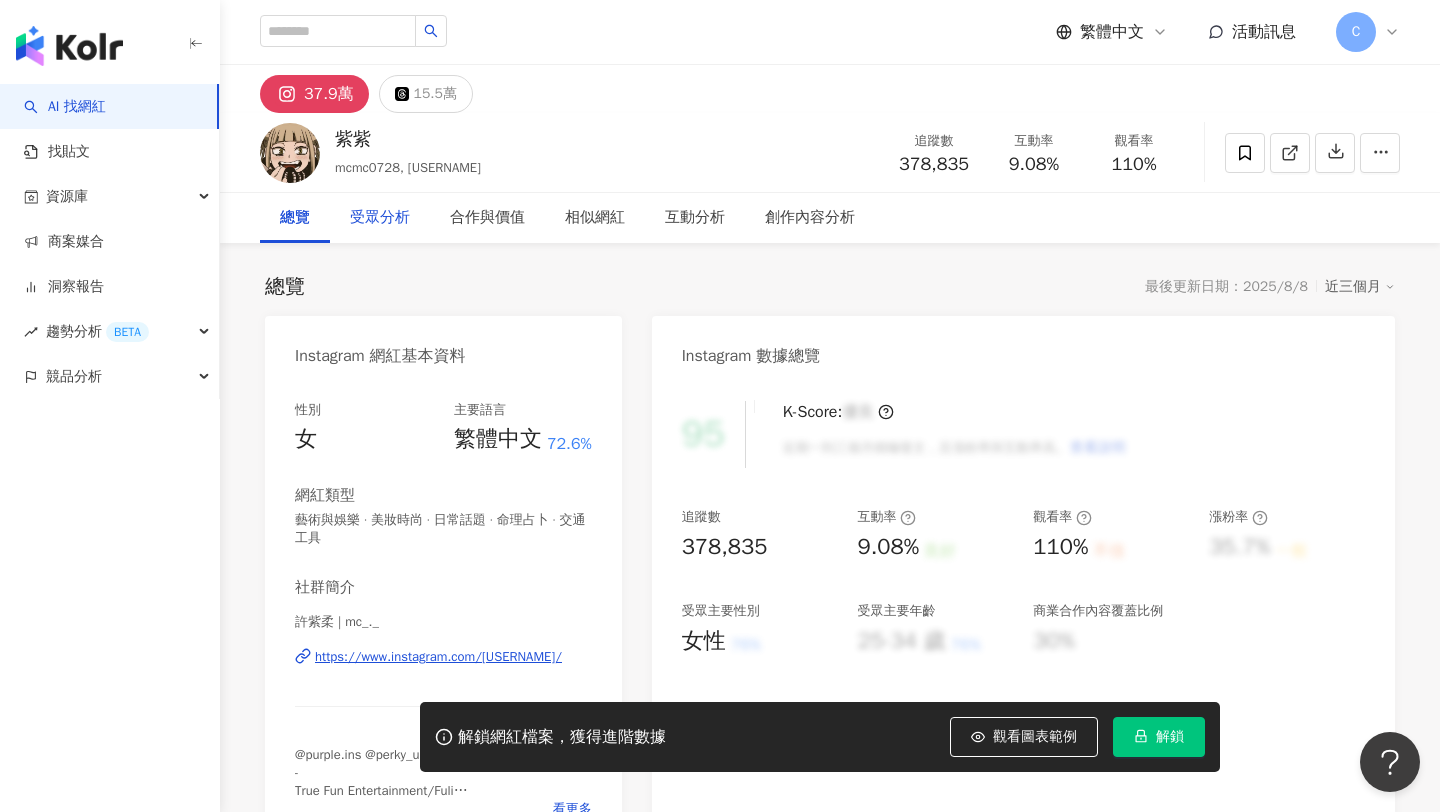 click on "受眾分析" at bounding box center [380, 218] 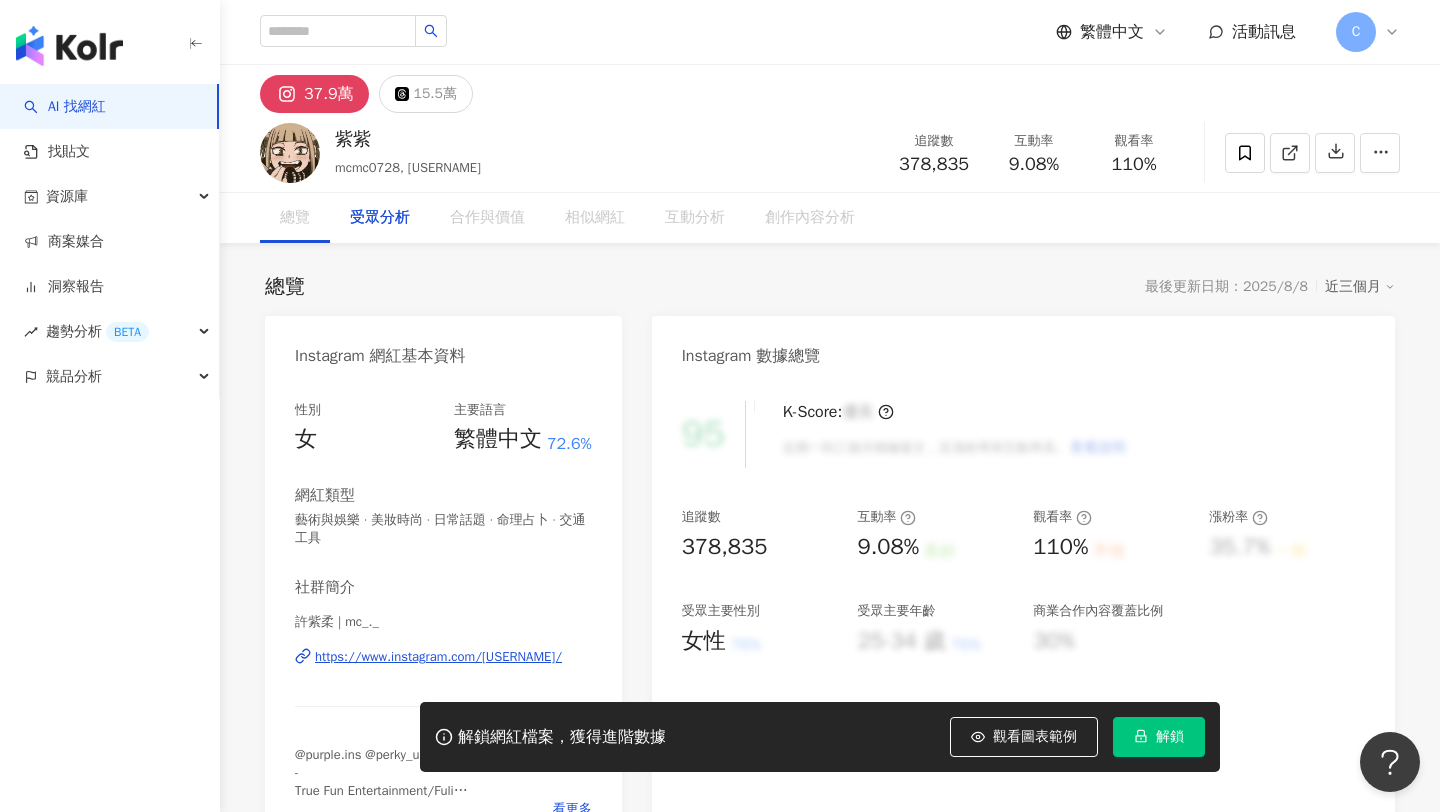 scroll, scrollTop: 1726, scrollLeft: 0, axis: vertical 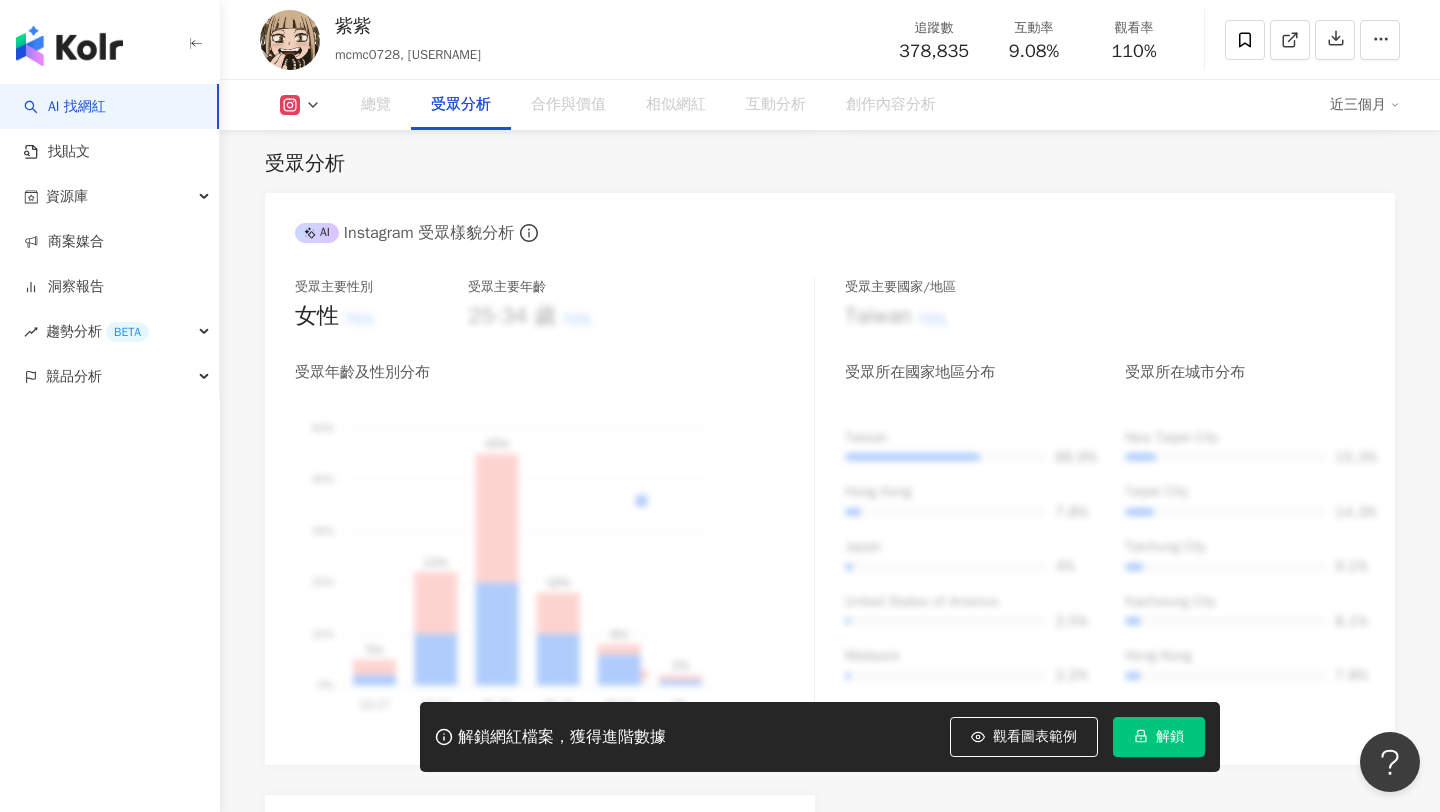 click on "解鎖" at bounding box center [1159, 737] 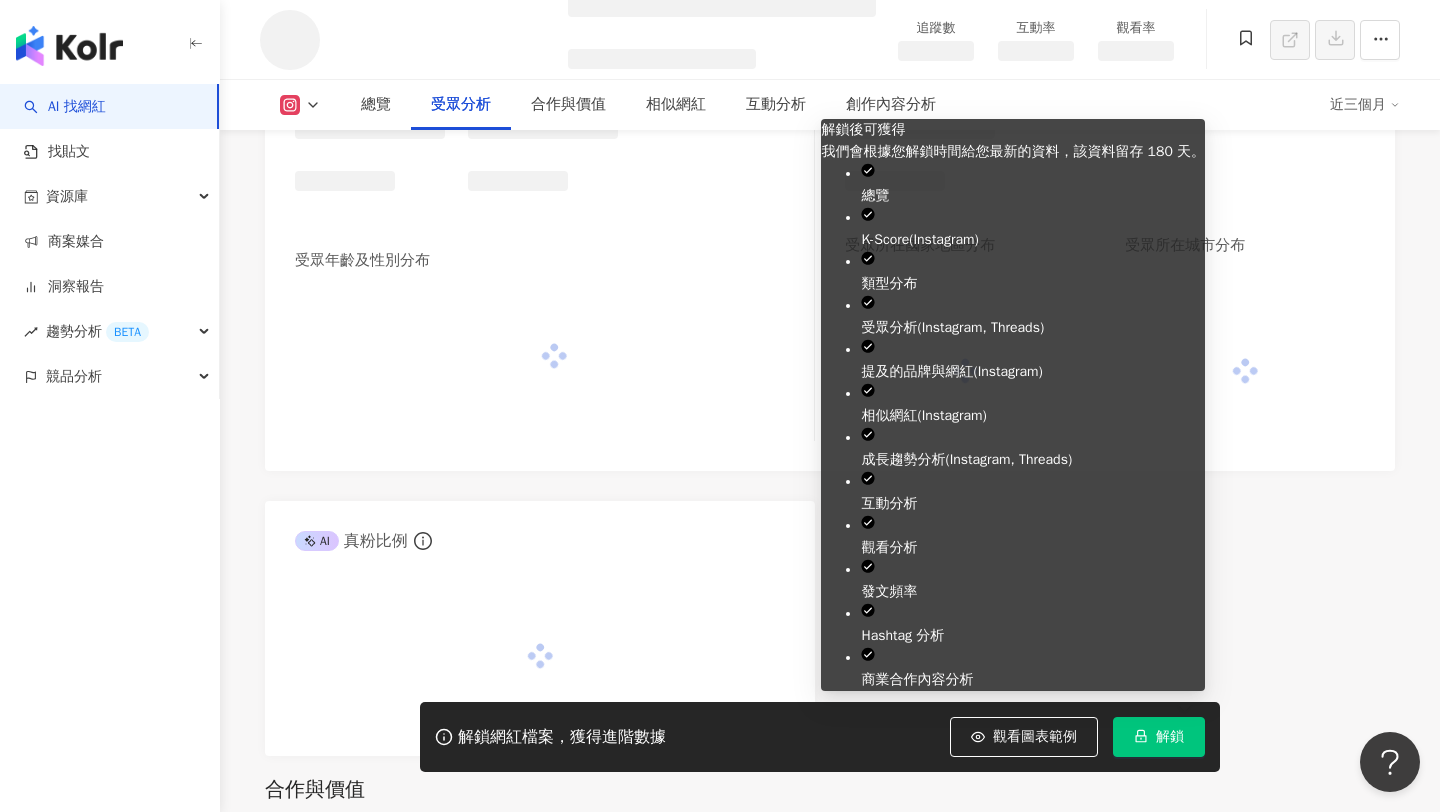 scroll, scrollTop: 1648, scrollLeft: 0, axis: vertical 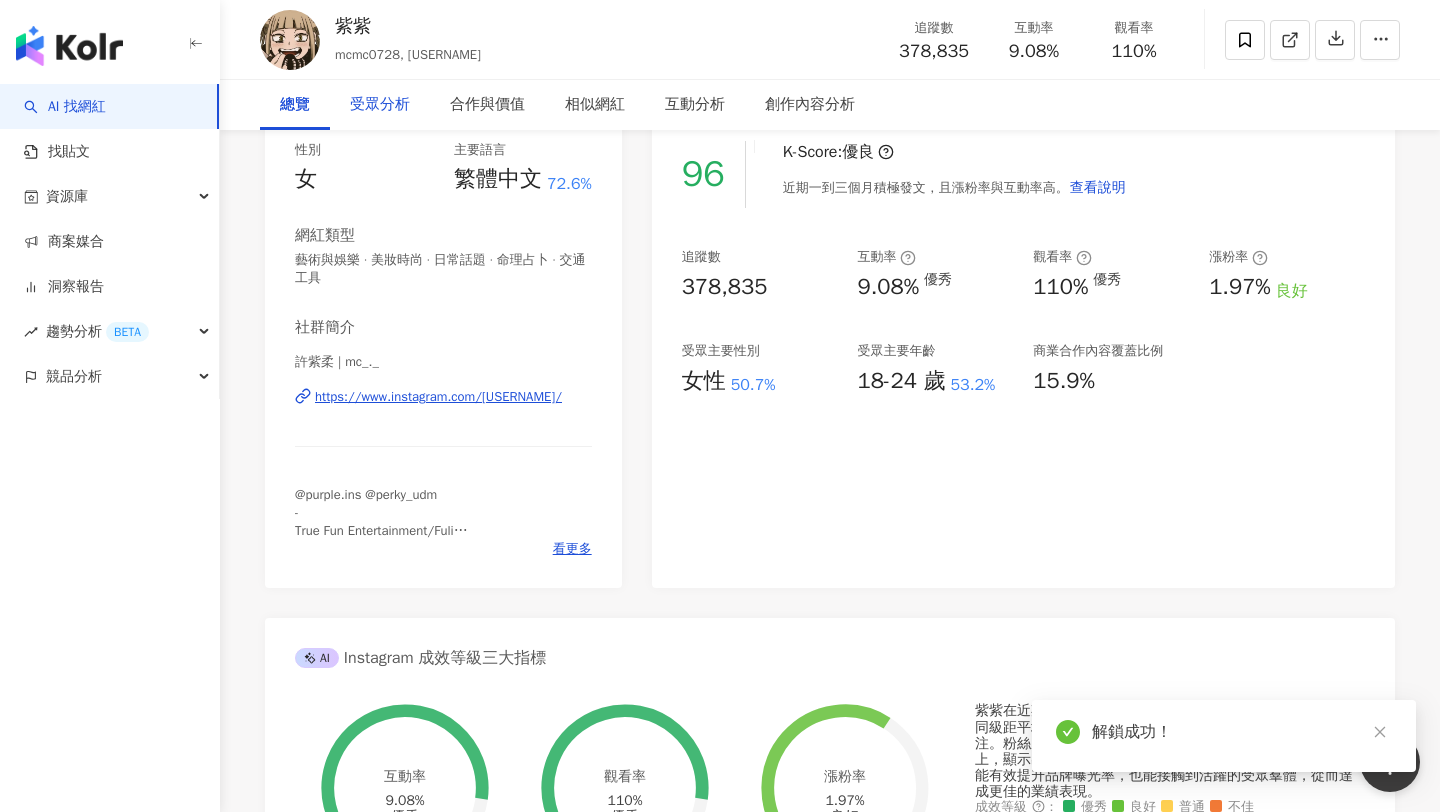click on "受眾分析" at bounding box center [380, 105] 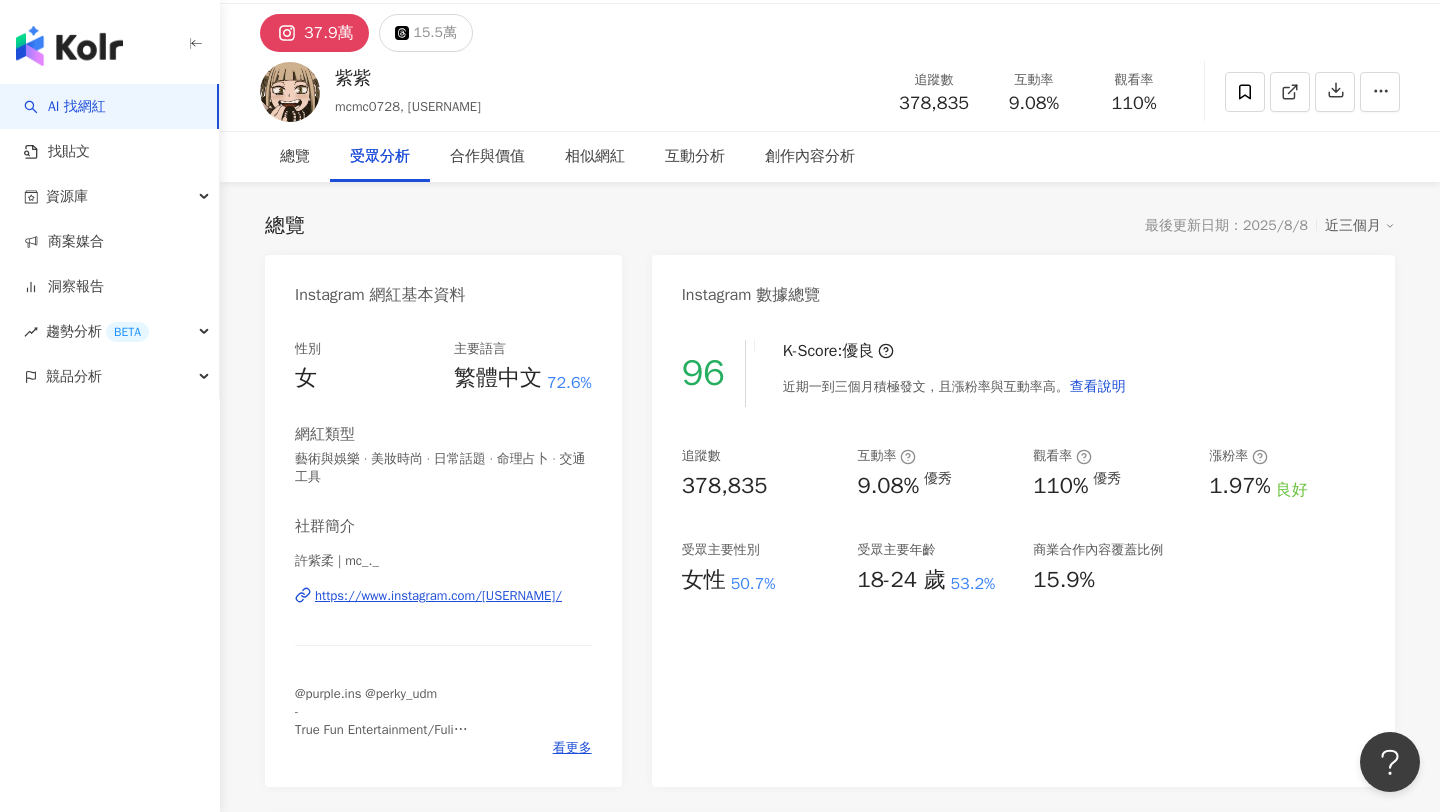 scroll, scrollTop: 1726, scrollLeft: 0, axis: vertical 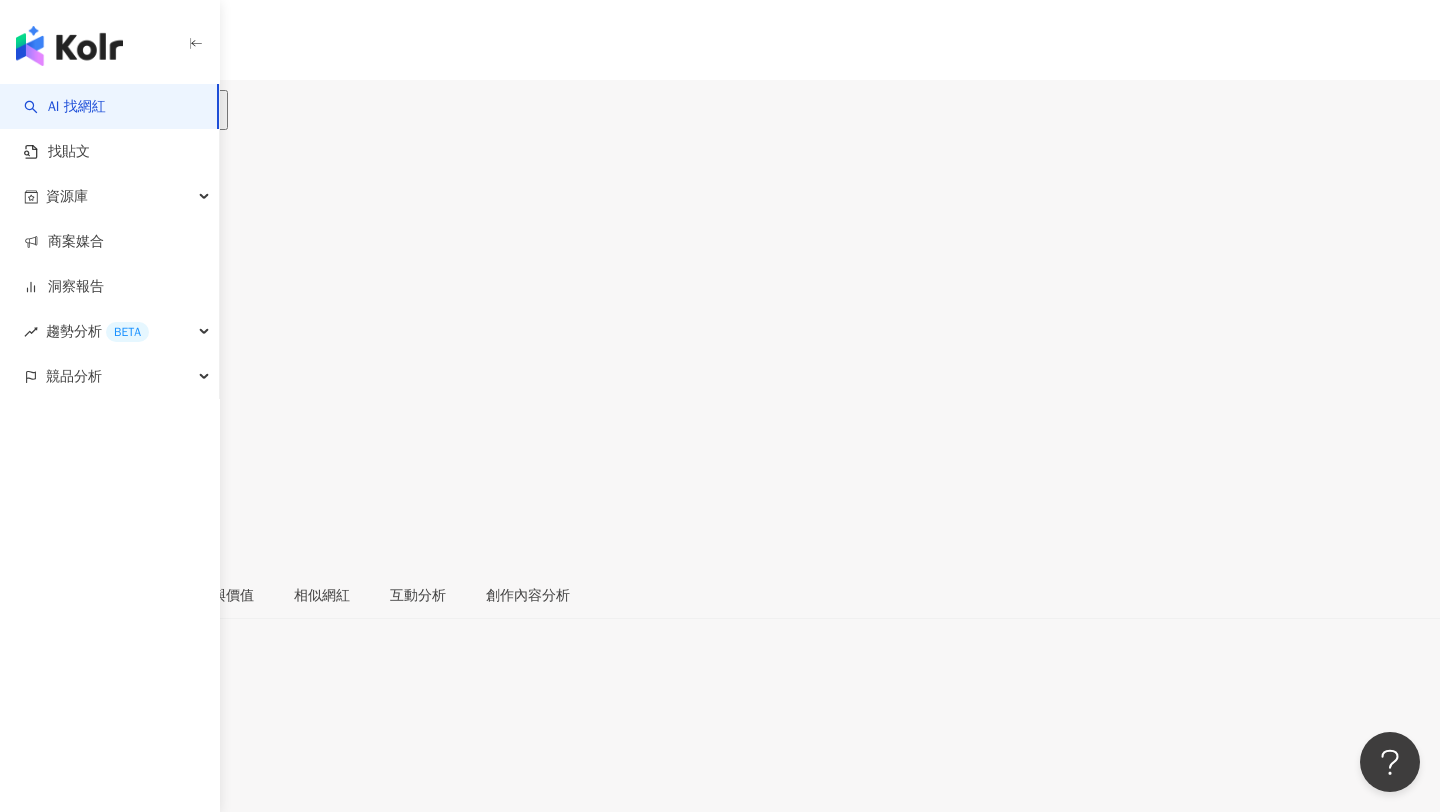 click on "51.3萬" at bounding box center [139, 119] 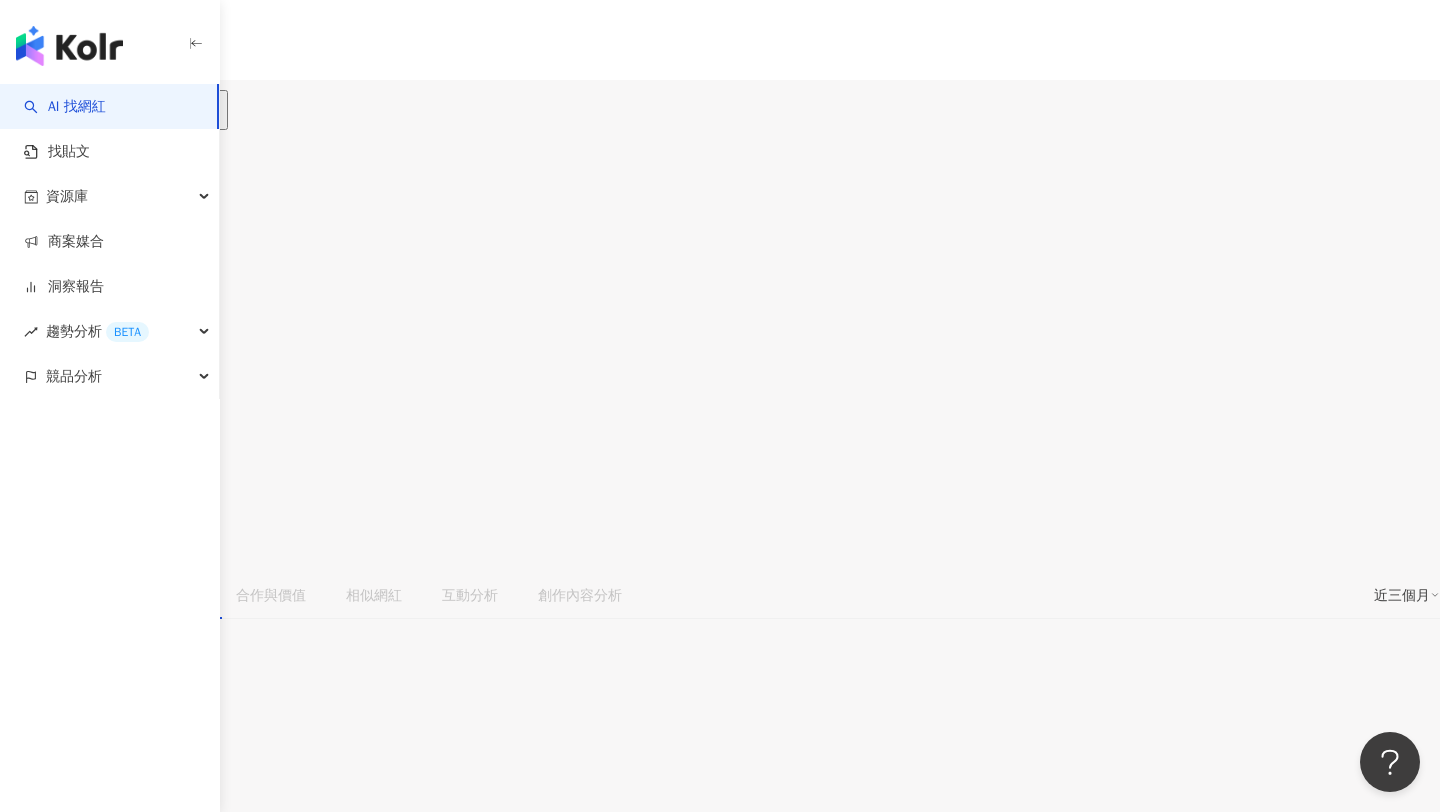 scroll, scrollTop: 1641, scrollLeft: 0, axis: vertical 